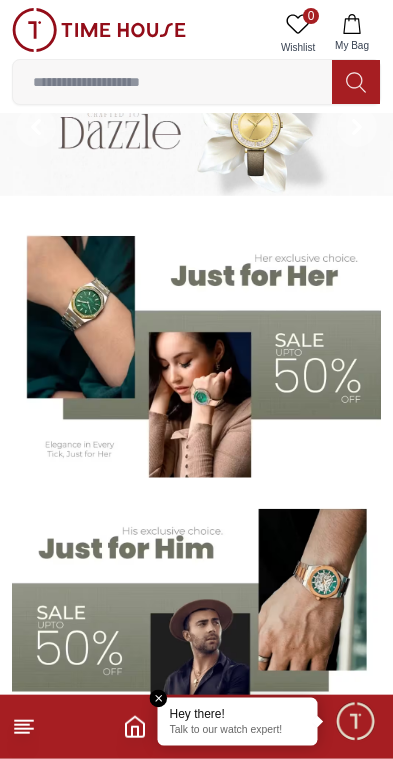 scroll, scrollTop: 56, scrollLeft: 0, axis: vertical 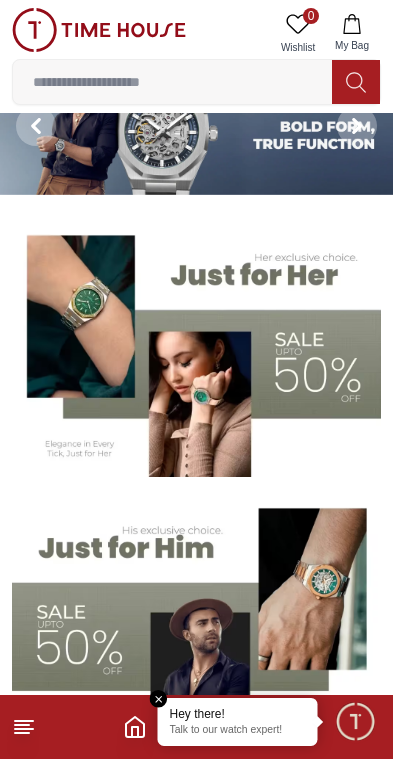 click at bounding box center [196, 348] 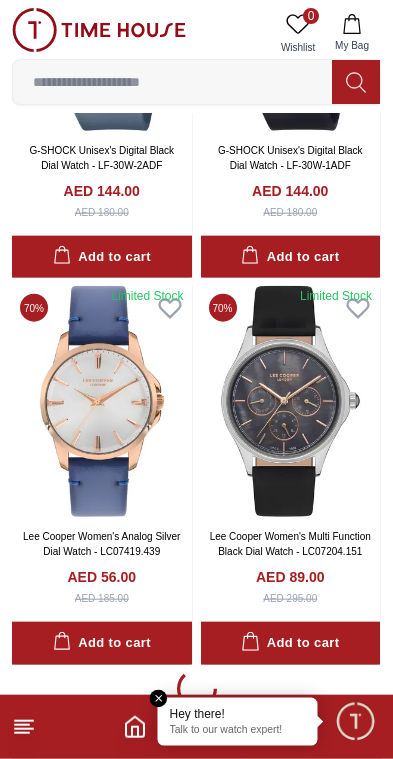 scroll, scrollTop: 3400, scrollLeft: 0, axis: vertical 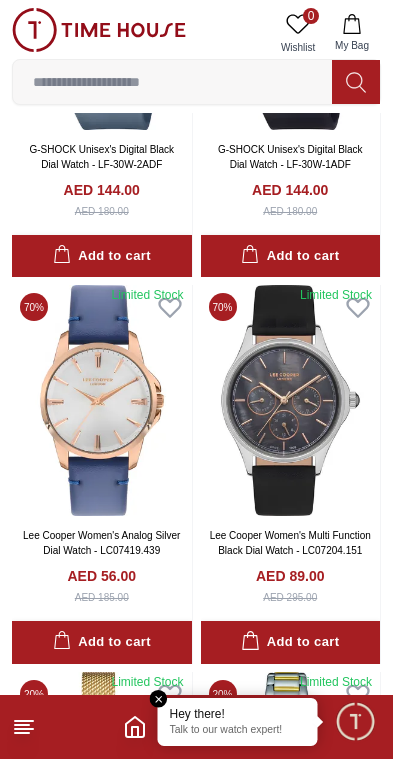 click at bounding box center [102, 400] 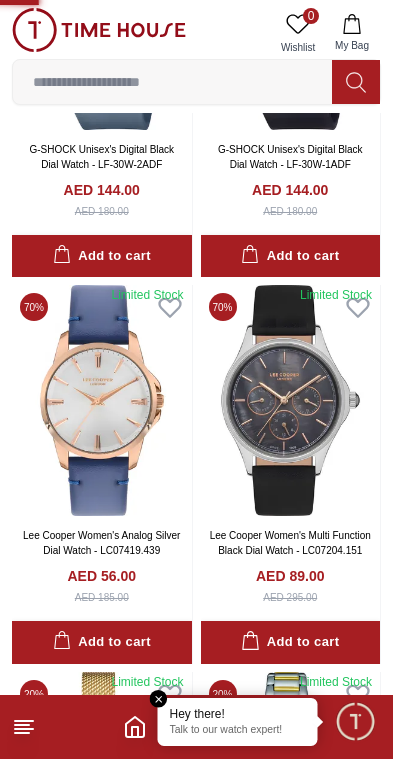 scroll, scrollTop: 0, scrollLeft: 0, axis: both 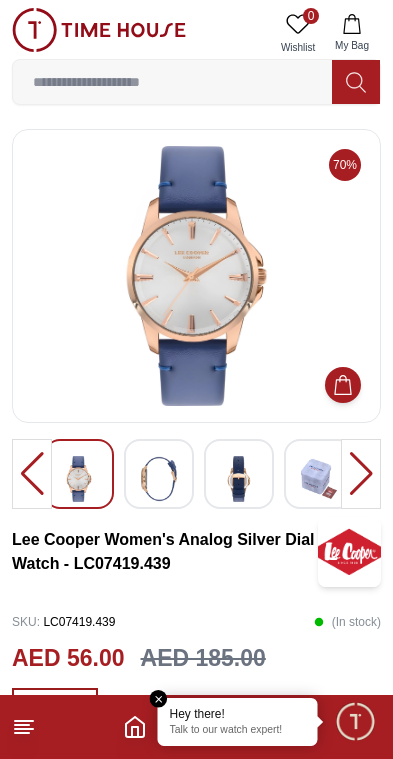 click at bounding box center (361, 474) 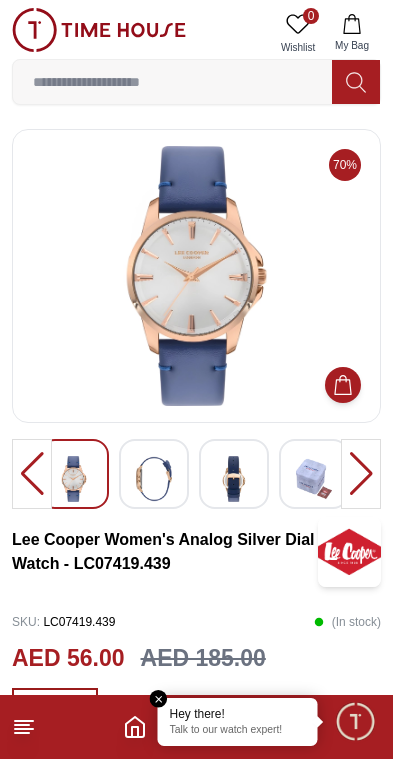 click at bounding box center (361, 474) 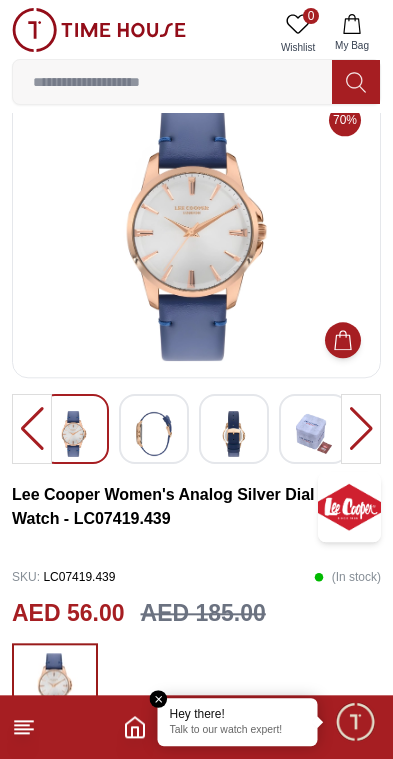 scroll, scrollTop: 0, scrollLeft: 0, axis: both 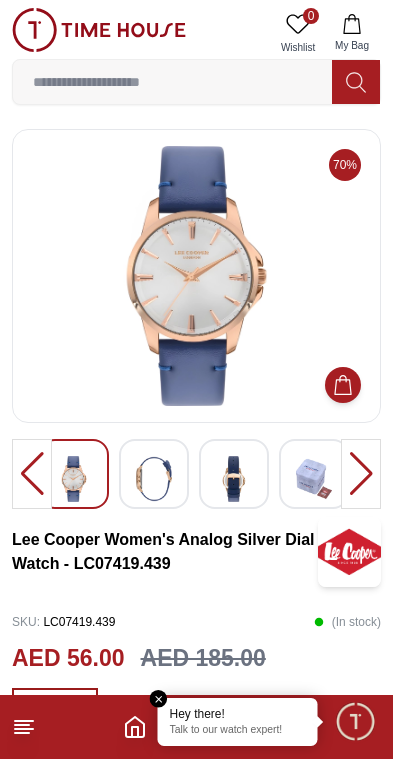 click at bounding box center [154, 479] 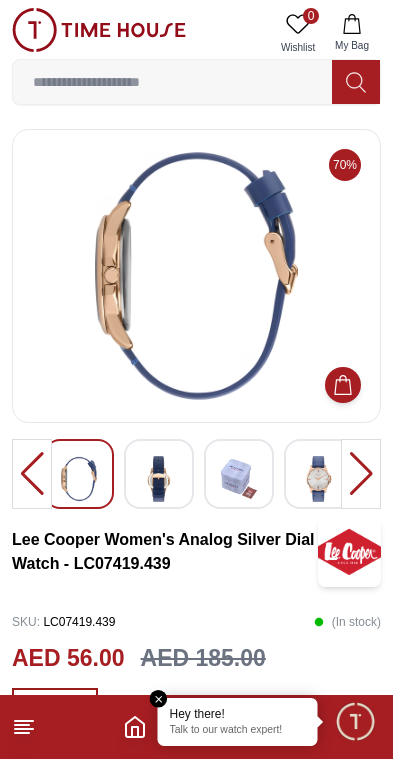 click at bounding box center (239, 479) 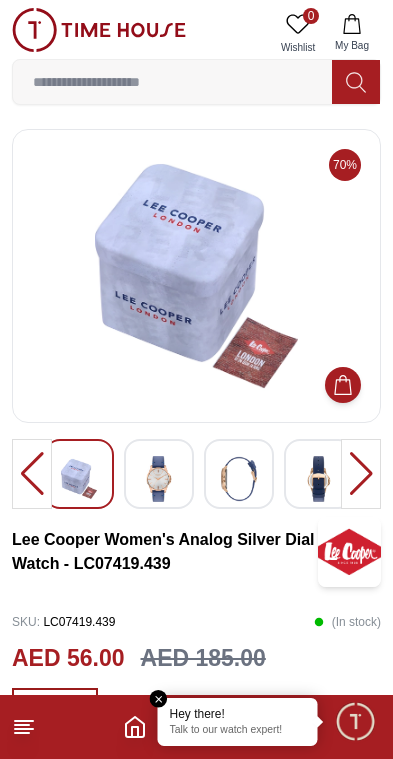 click at bounding box center [319, 479] 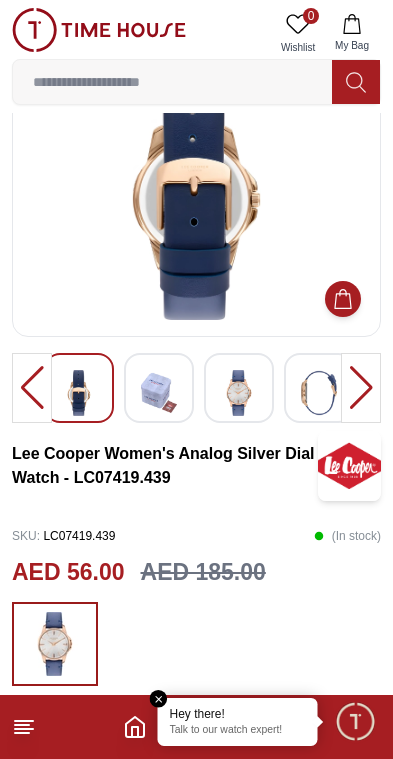 scroll, scrollTop: 84, scrollLeft: 0, axis: vertical 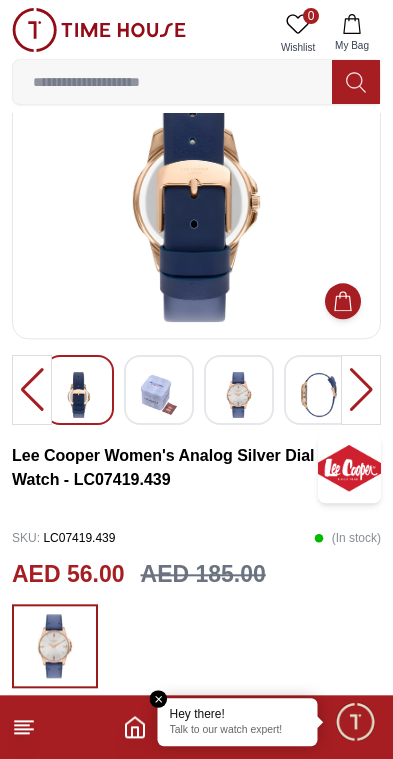 click at bounding box center [319, 395] 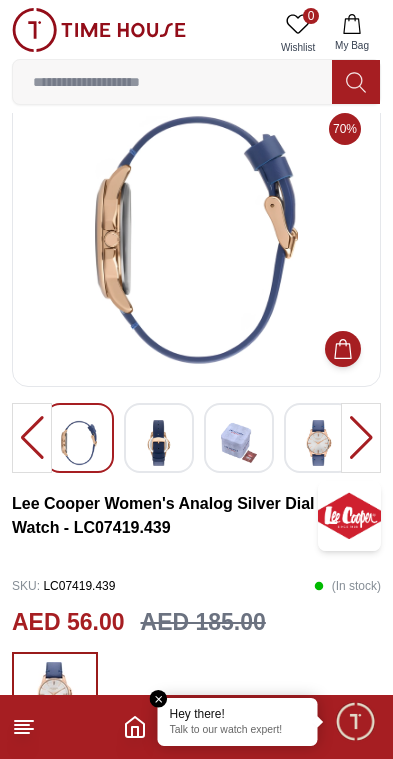 scroll, scrollTop: 0, scrollLeft: 0, axis: both 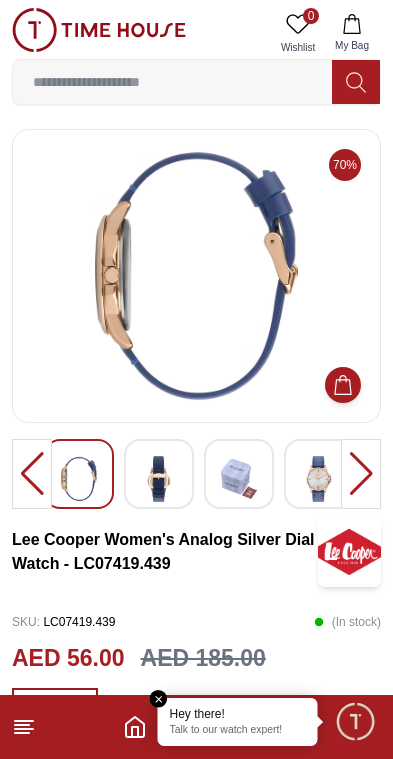 click at bounding box center (361, 474) 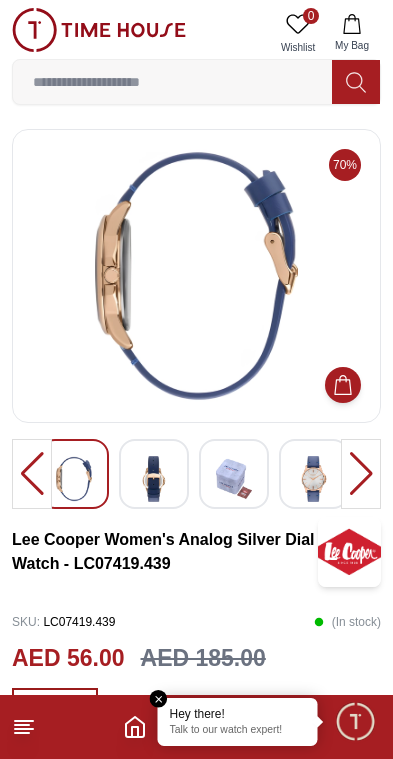 click at bounding box center [361, 474] 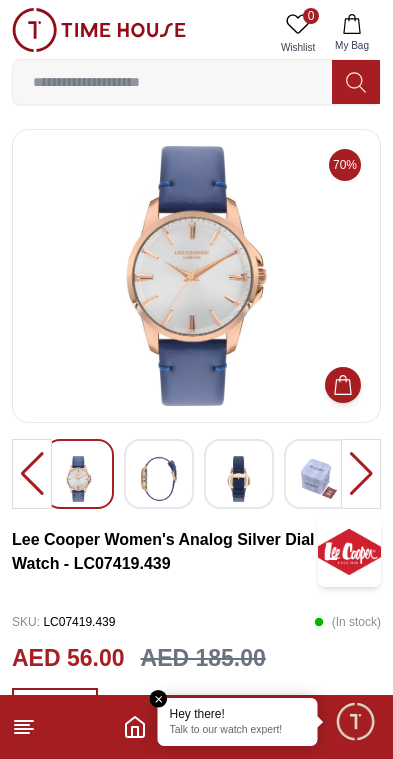 click at bounding box center [159, 699] 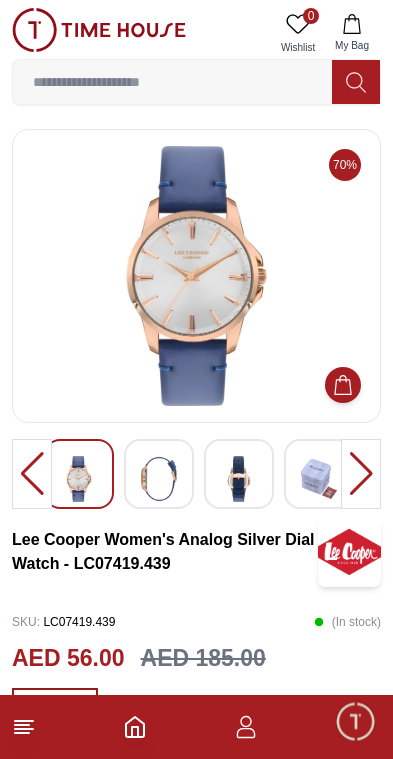 click 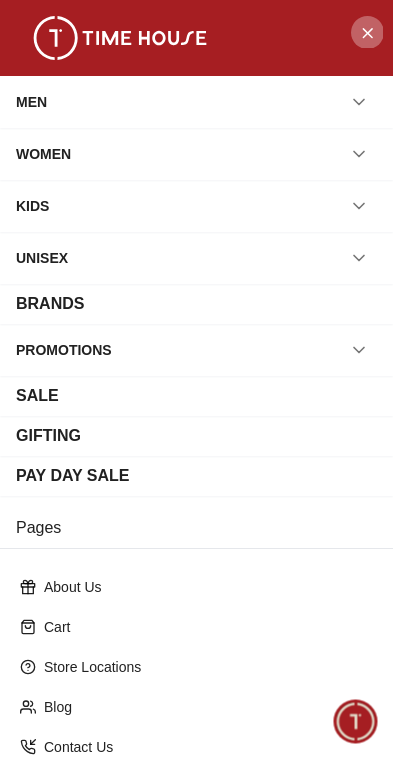 click at bounding box center [367, 32] 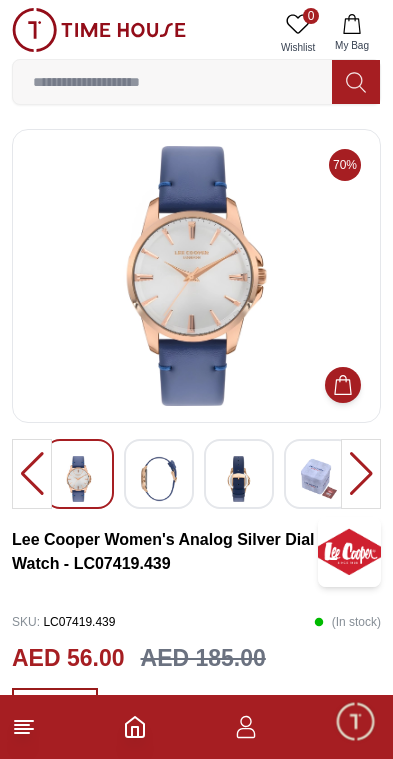 click 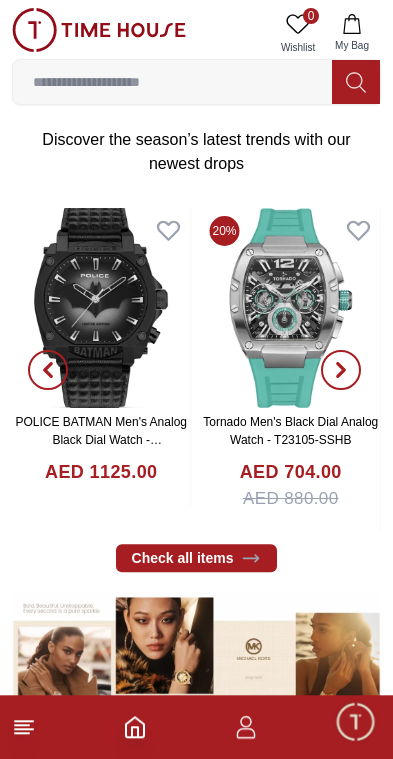scroll, scrollTop: 763, scrollLeft: 0, axis: vertical 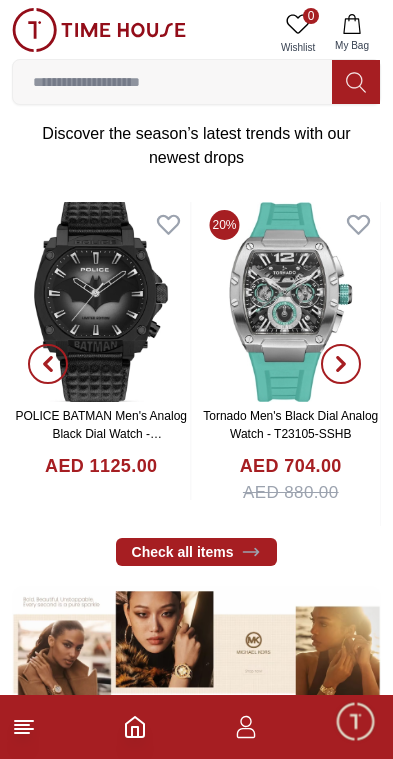 click 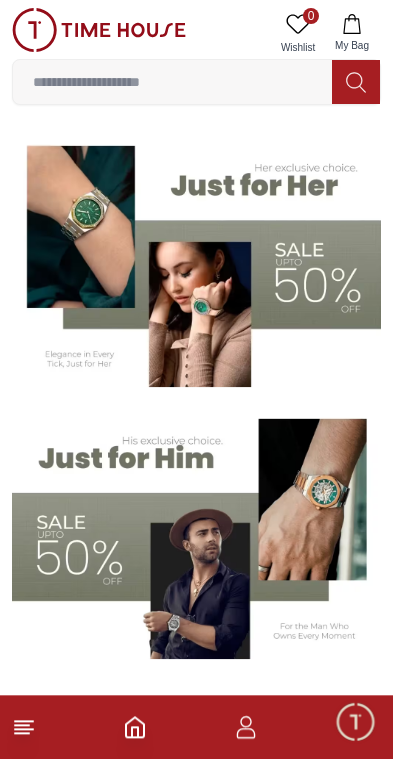 scroll, scrollTop: 143, scrollLeft: 0, axis: vertical 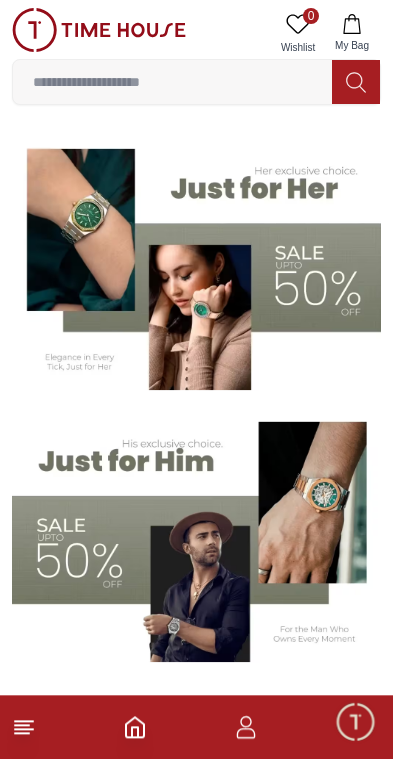 click at bounding box center (196, 261) 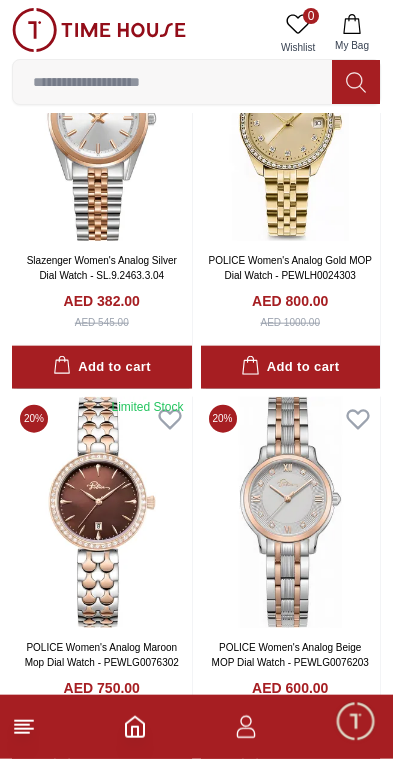 scroll, scrollTop: 0, scrollLeft: 0, axis: both 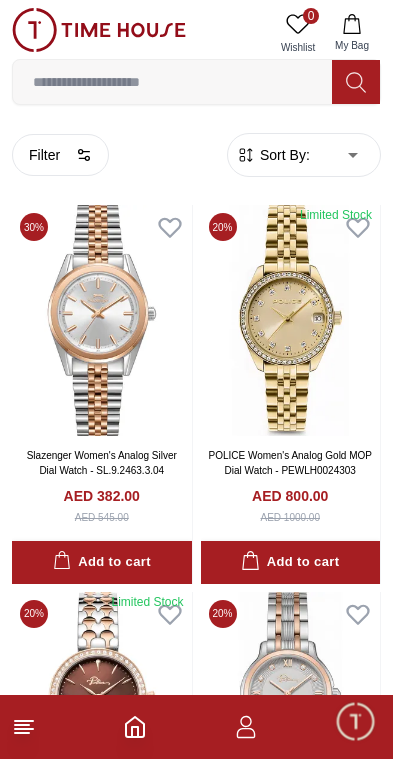 click on "Filter" at bounding box center (60, 155) 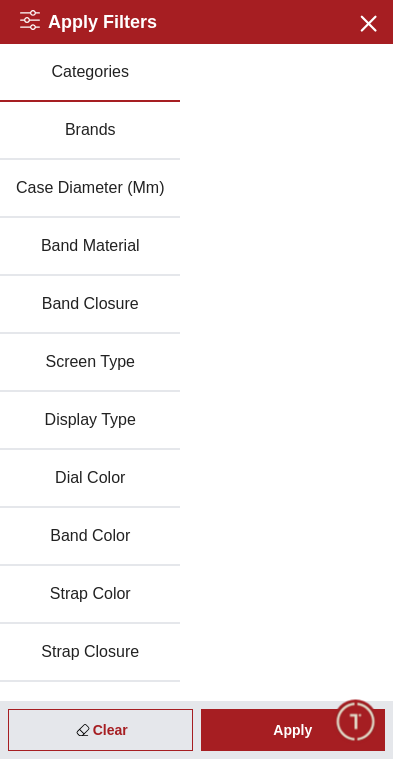 click on "Brands" at bounding box center (90, 131) 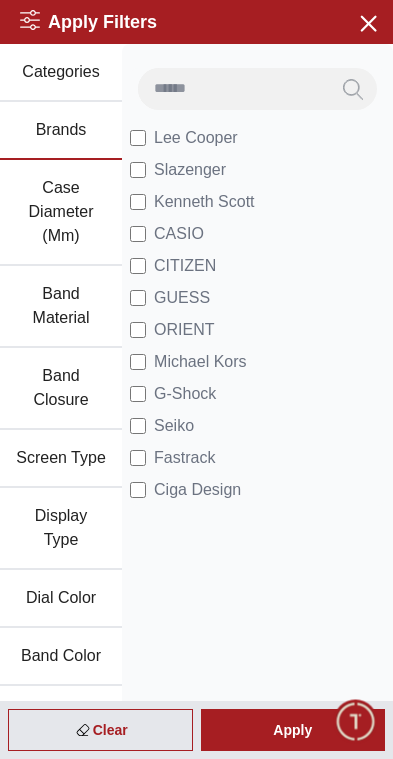 click on "Lee Cooper" at bounding box center [184, 138] 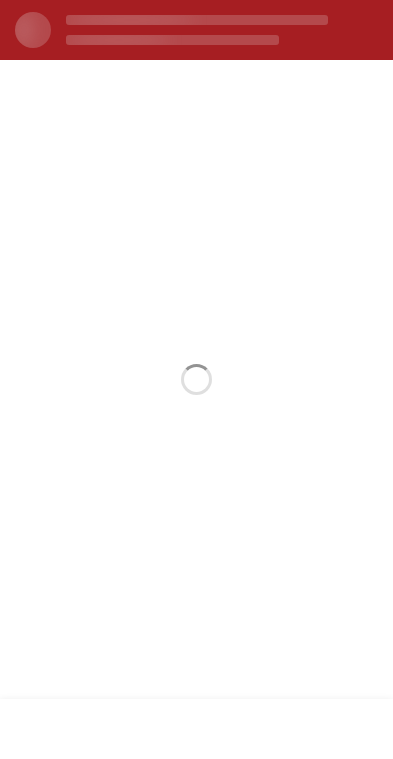 scroll, scrollTop: 0, scrollLeft: 0, axis: both 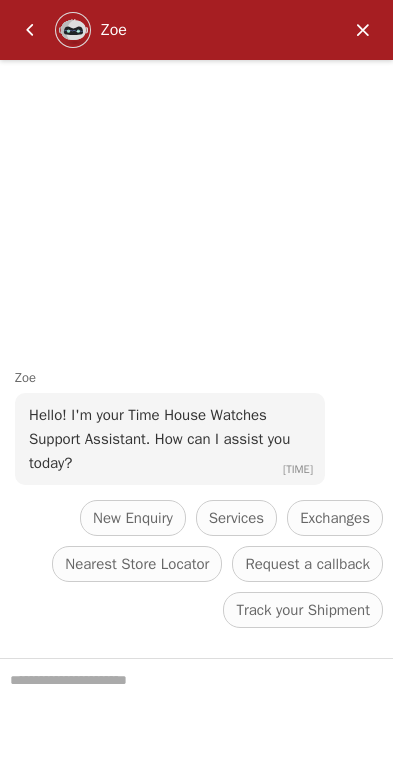 click at bounding box center [363, 30] 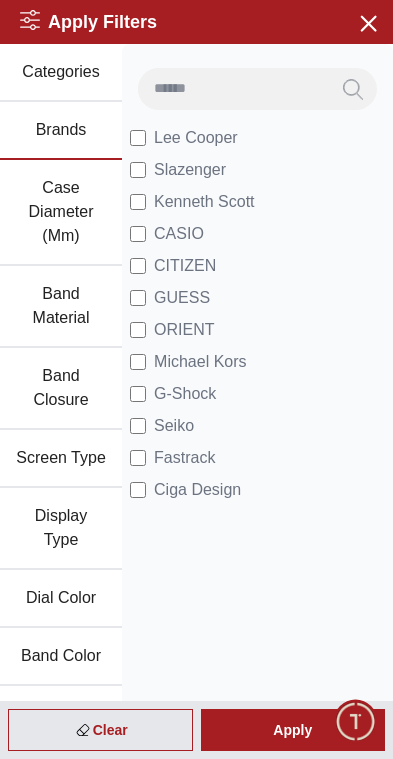 click on "Apply" at bounding box center (293, 730) 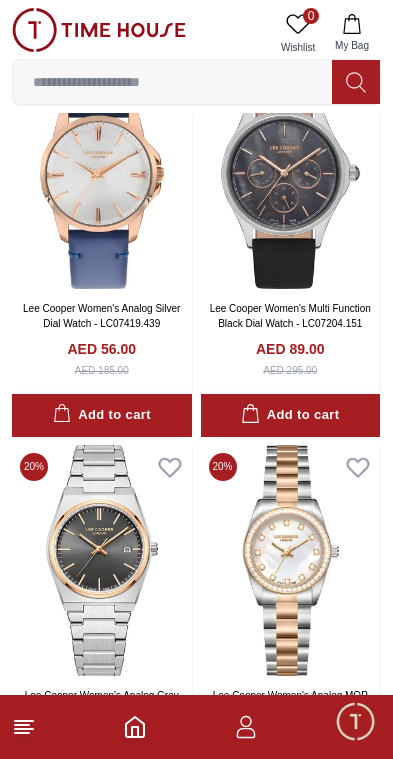 scroll, scrollTop: 193, scrollLeft: 0, axis: vertical 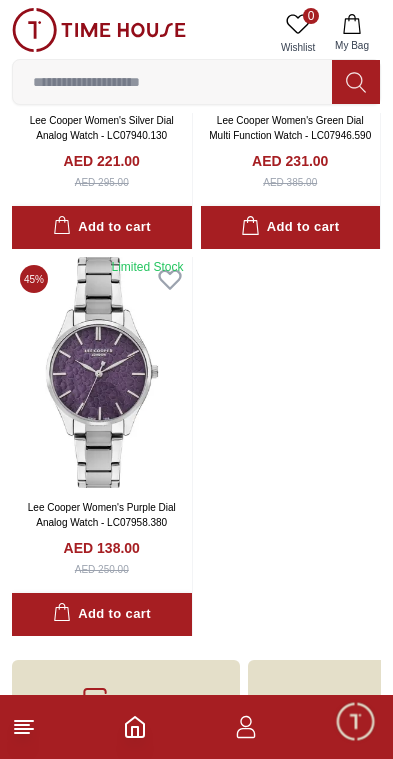 click at bounding box center [102, 372] 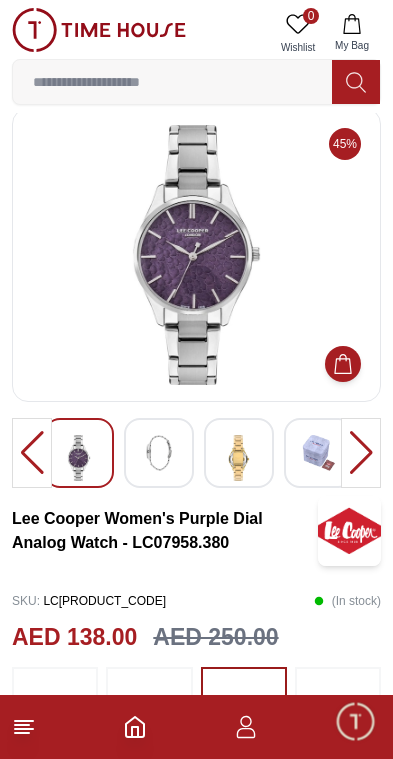scroll, scrollTop: 0, scrollLeft: 0, axis: both 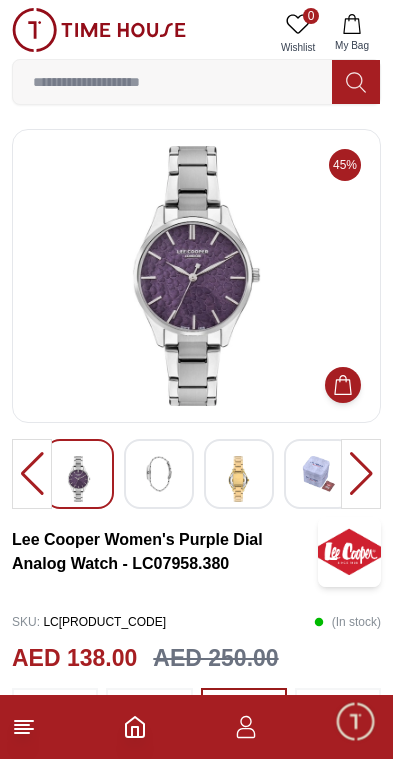 click 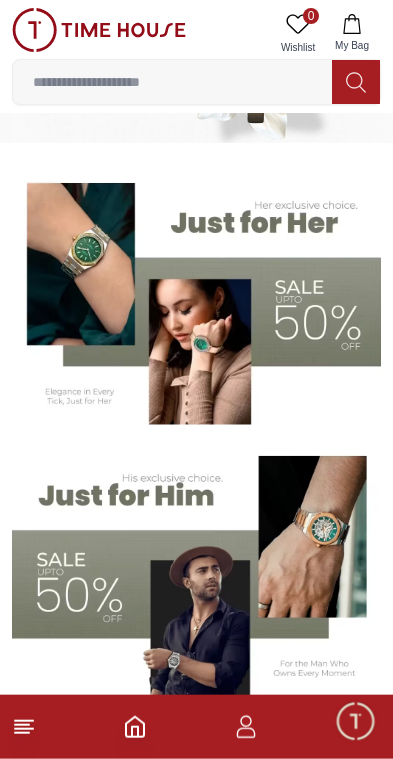 click at bounding box center [196, 296] 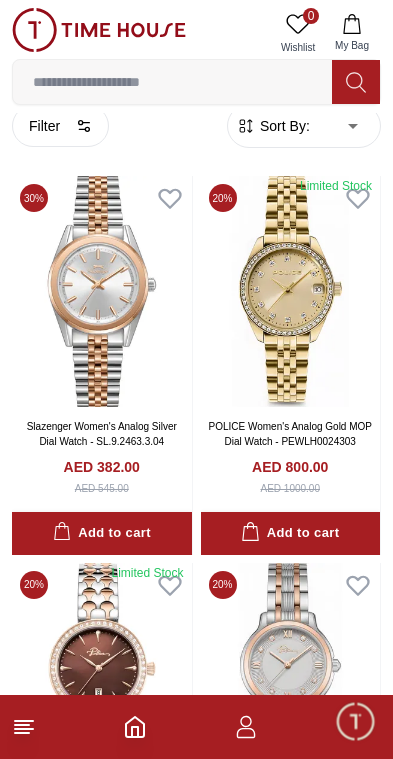 scroll, scrollTop: 0, scrollLeft: 0, axis: both 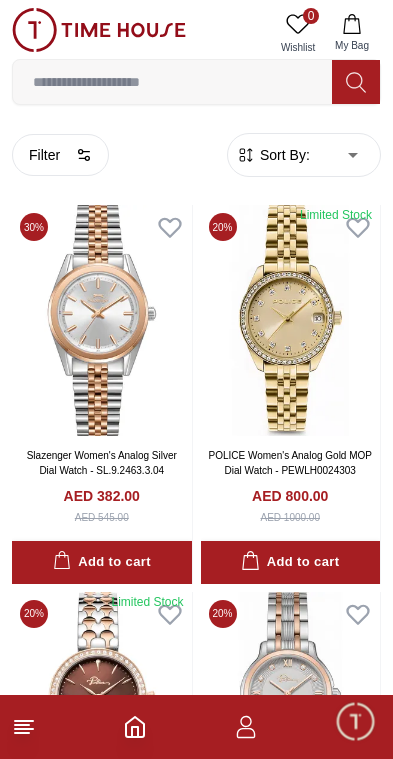click on "Filter" at bounding box center (60, 155) 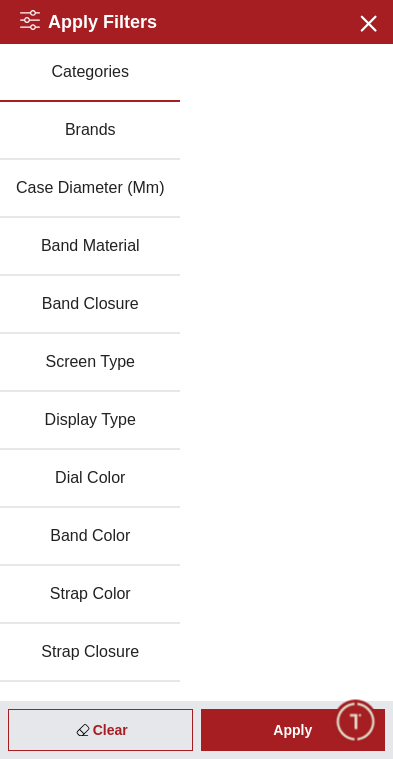 click on "Brands" at bounding box center (90, 131) 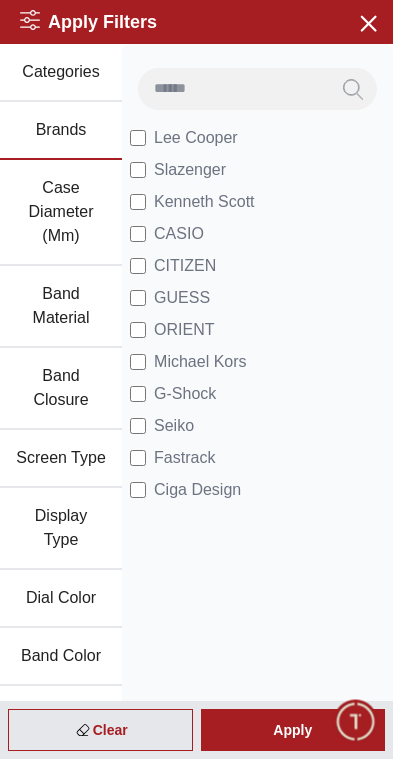 scroll, scrollTop: 0, scrollLeft: 0, axis: both 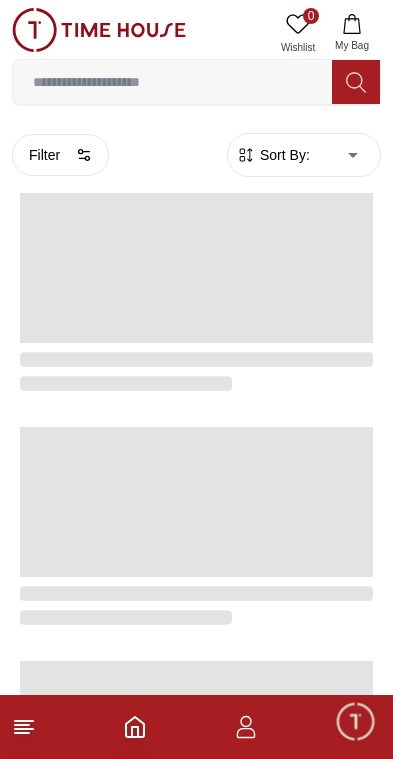 click 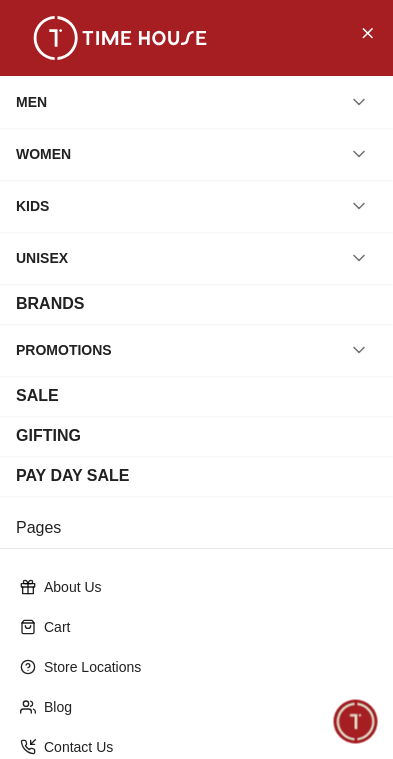 click on "BRANDS" at bounding box center (196, 304) 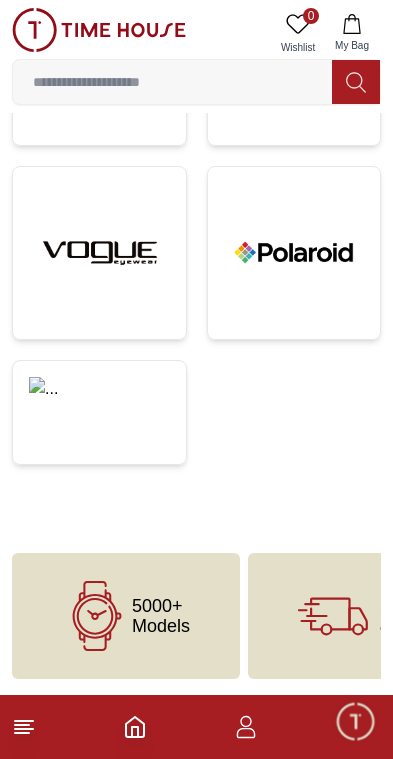 scroll, scrollTop: 2357, scrollLeft: 0, axis: vertical 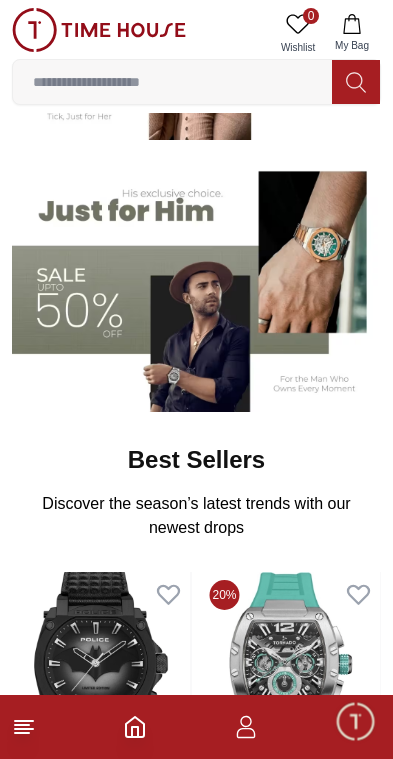 click 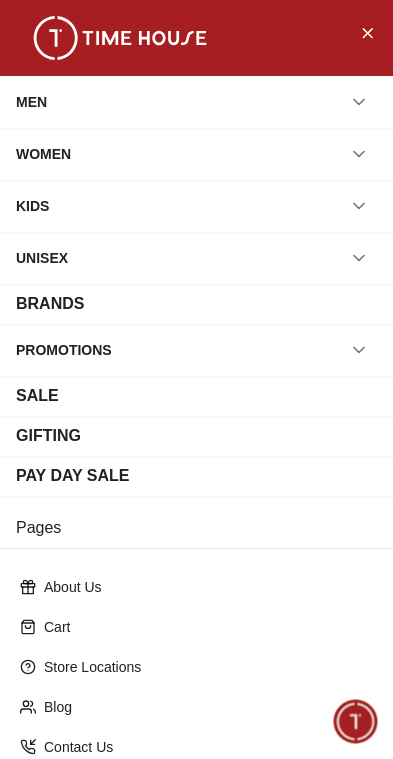 click 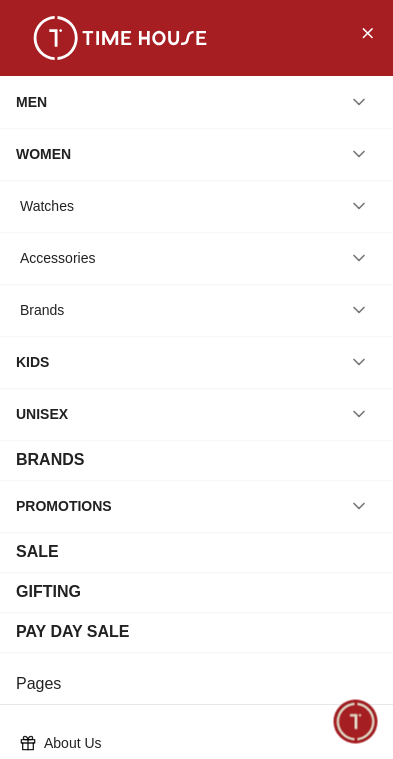 click 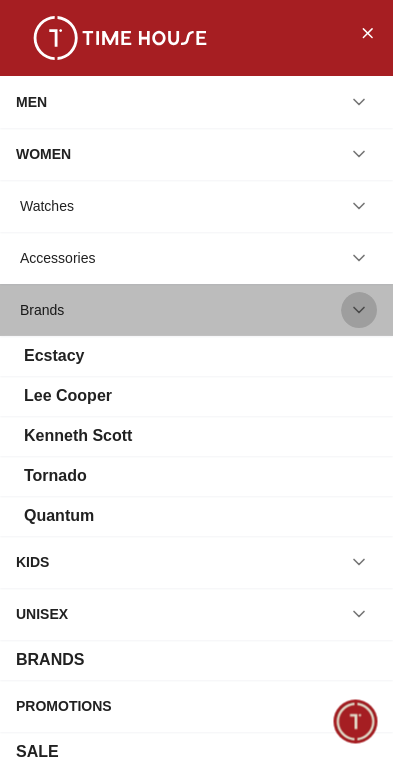 click 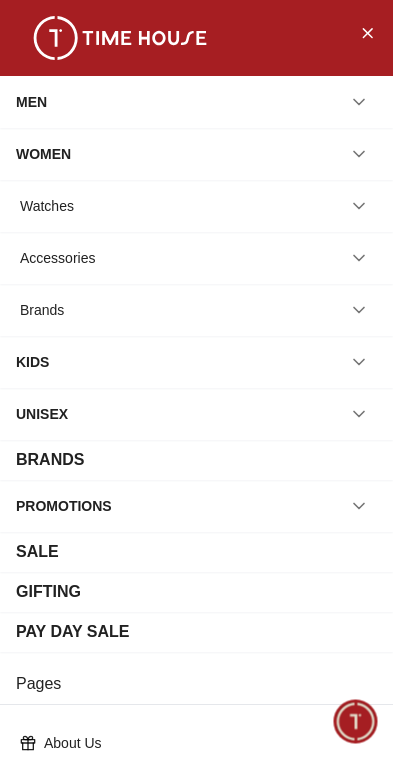 click at bounding box center (359, 506) 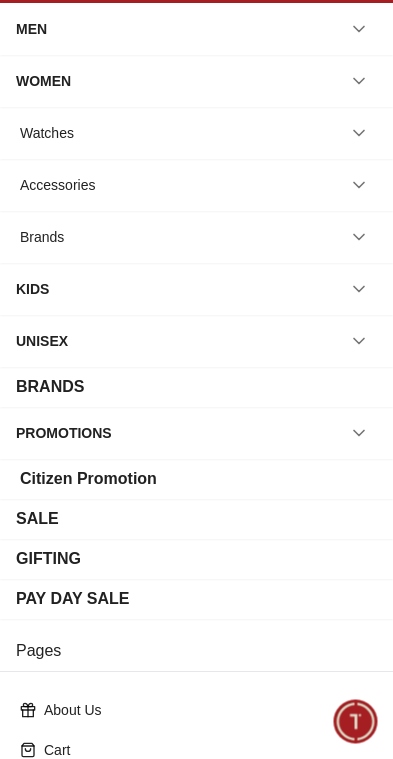 scroll, scrollTop: 105, scrollLeft: 0, axis: vertical 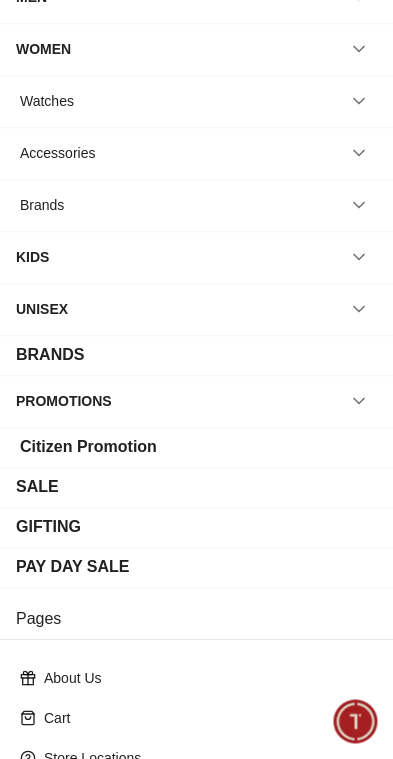 click on "SALE" at bounding box center [196, 487] 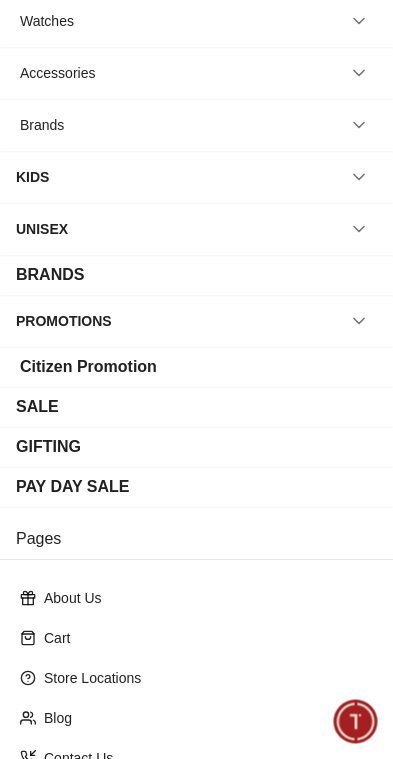 scroll, scrollTop: 189, scrollLeft: 0, axis: vertical 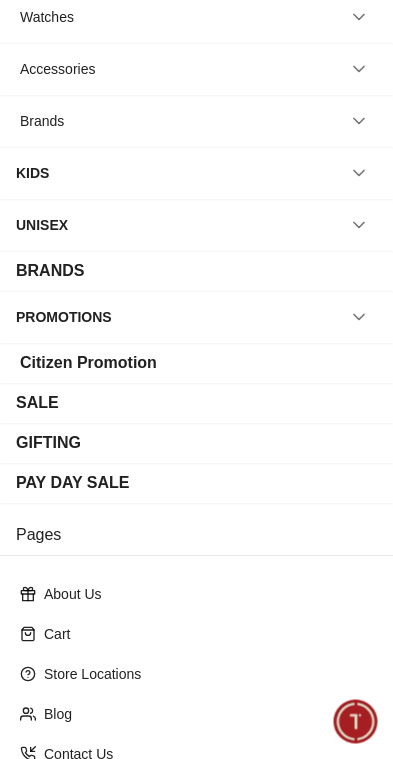 click on "PAY DAY SALE" at bounding box center [196, 483] 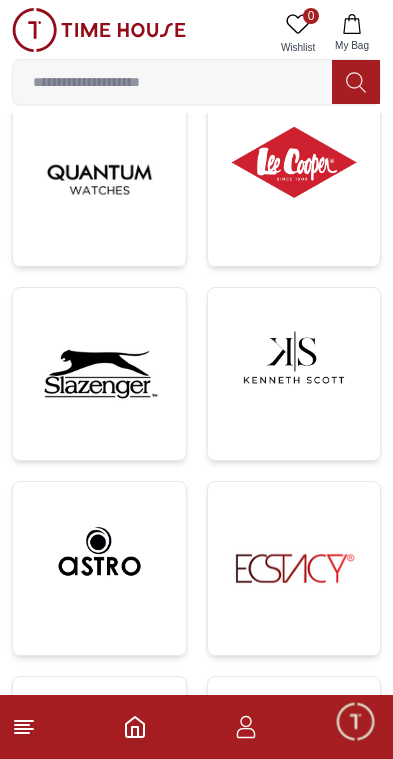scroll, scrollTop: 0, scrollLeft: 0, axis: both 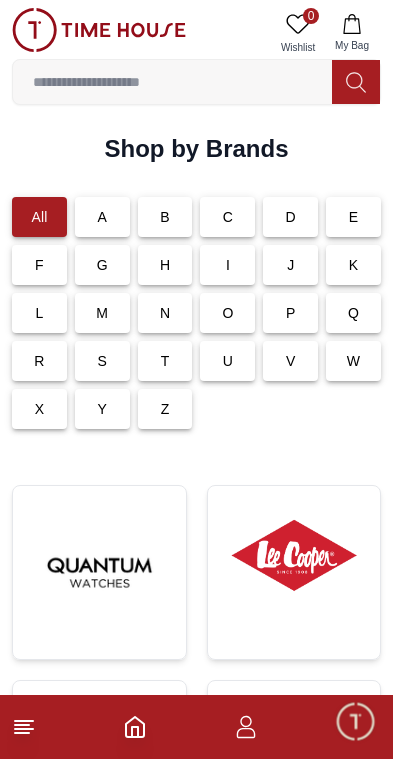 click on "B" at bounding box center (165, 217) 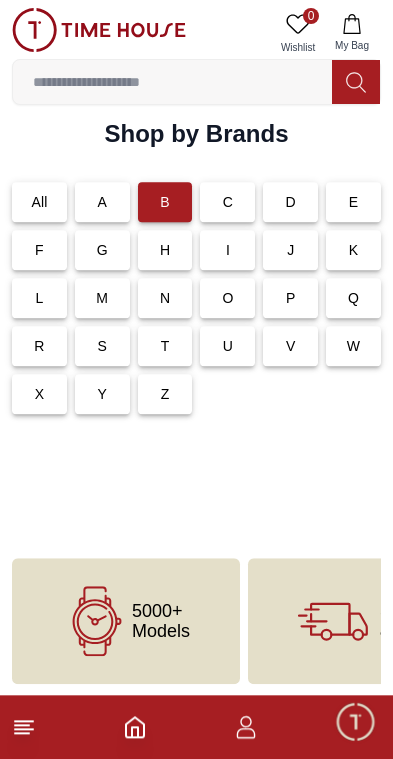 scroll, scrollTop: 20, scrollLeft: 0, axis: vertical 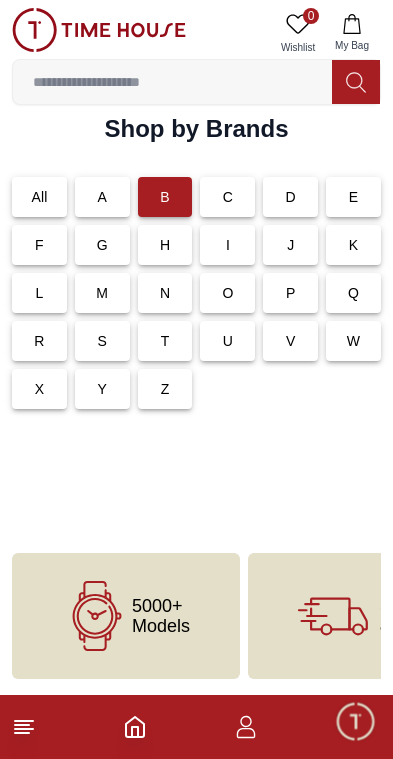 click on "E" at bounding box center (354, 197) 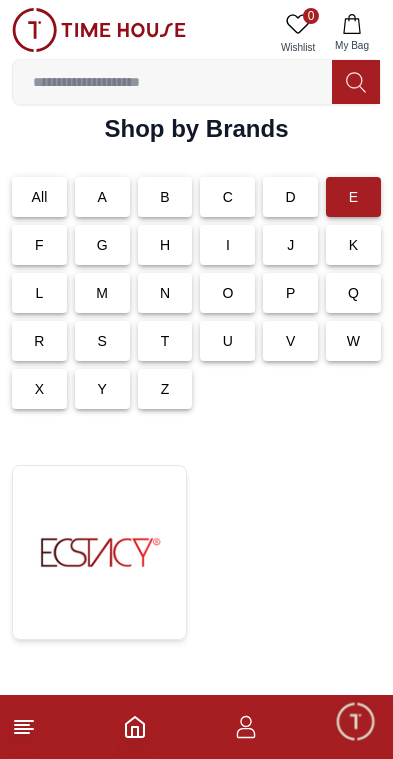 click on "B" at bounding box center [165, 197] 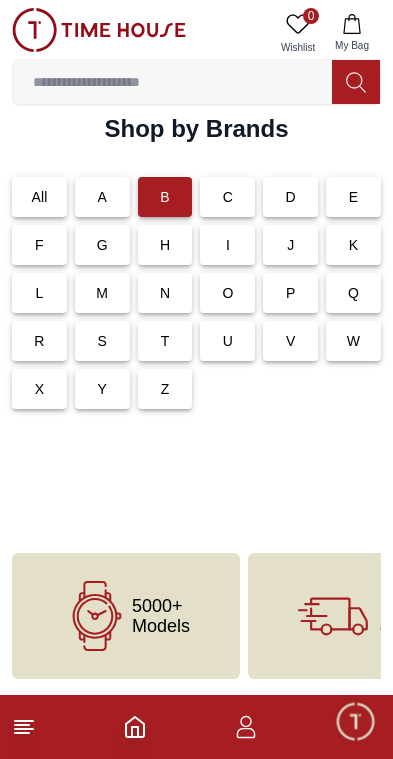 click 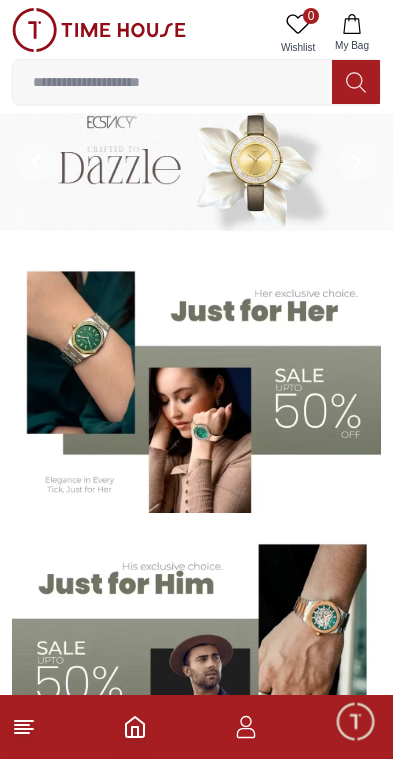 scroll, scrollTop: 0, scrollLeft: 0, axis: both 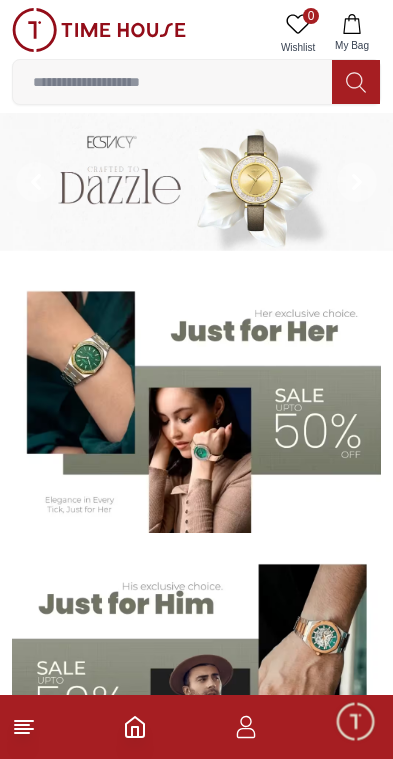 click at bounding box center [172, 82] 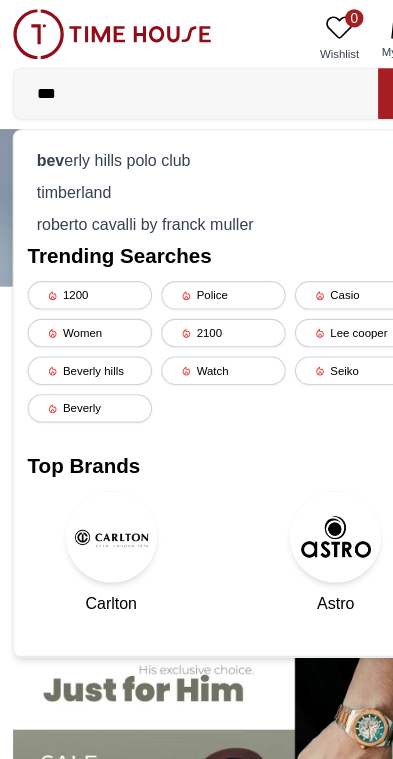 type on "***" 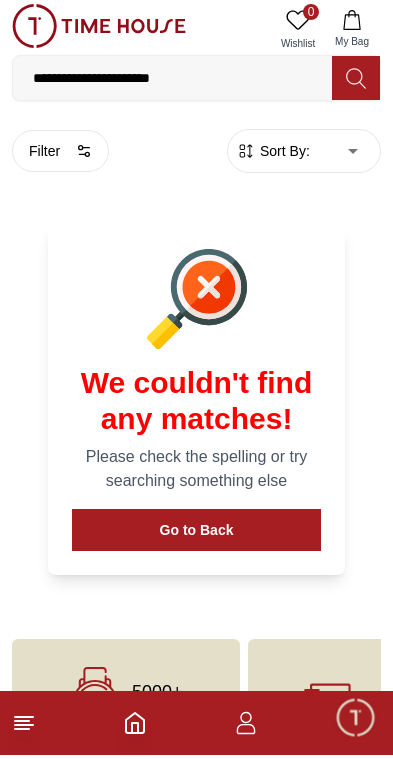 click 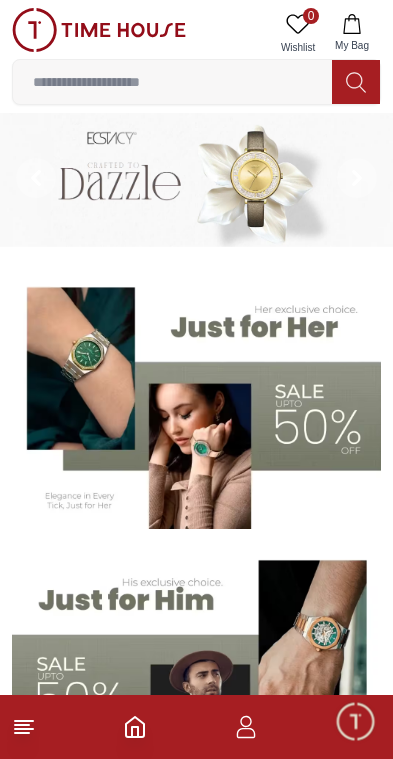 click 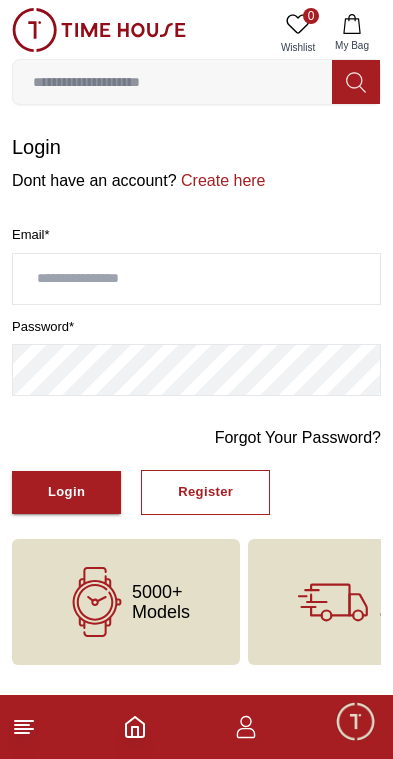 scroll, scrollTop: 0, scrollLeft: 0, axis: both 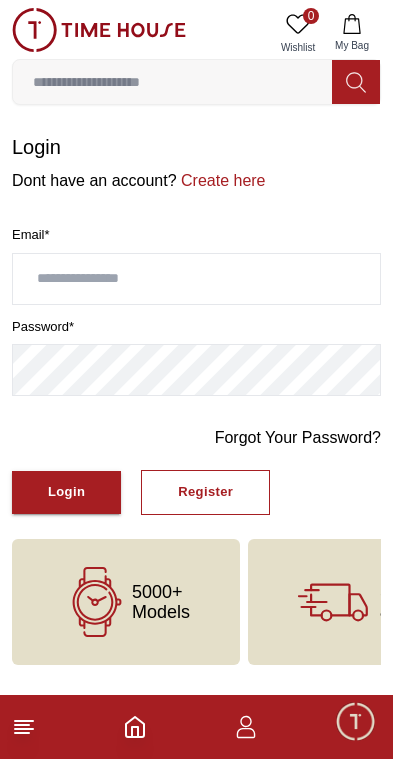 click at bounding box center (196, 279) 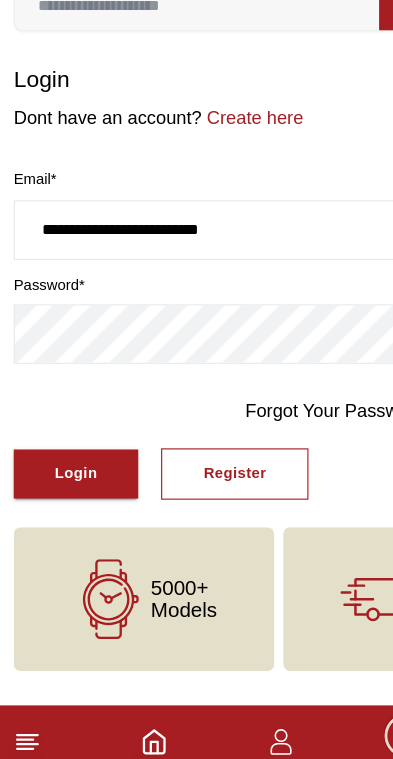 type on "**********" 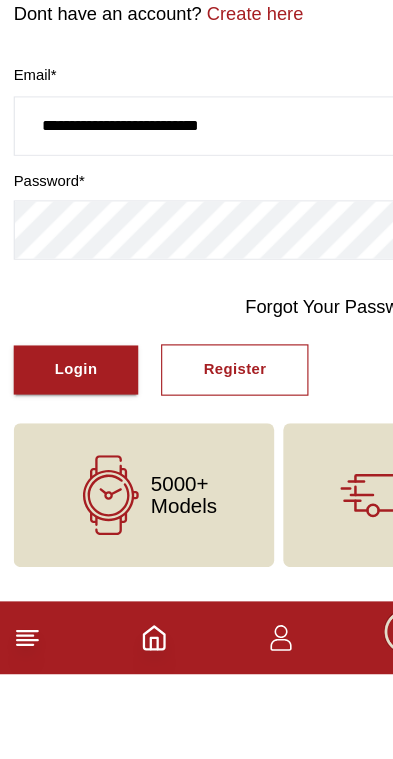 click on "Login" at bounding box center (66, 492) 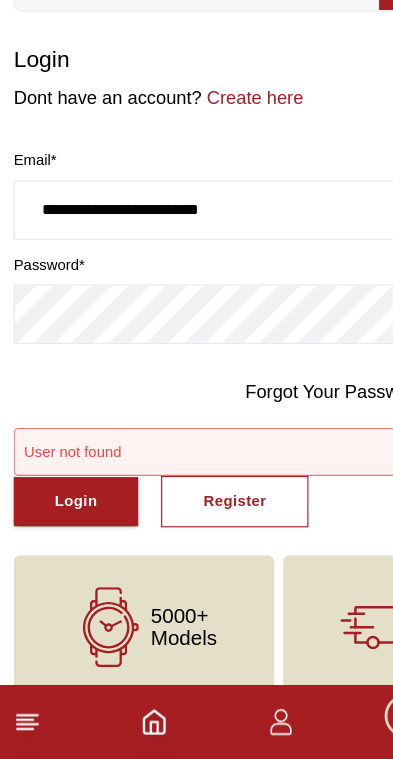 click on "Forgot Your Password?" at bounding box center (298, 438) 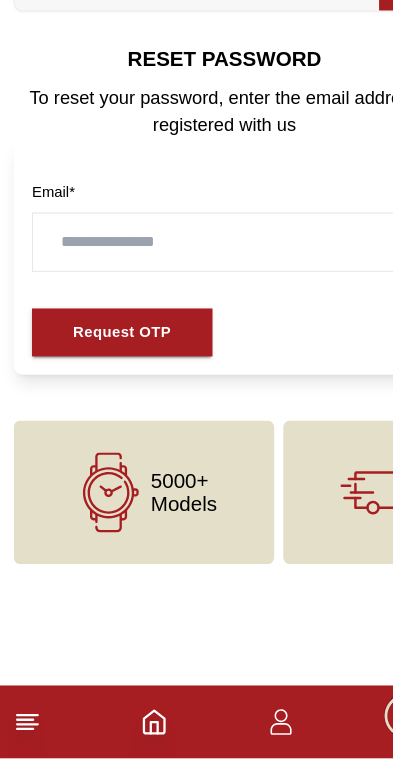 click at bounding box center (196, 307) 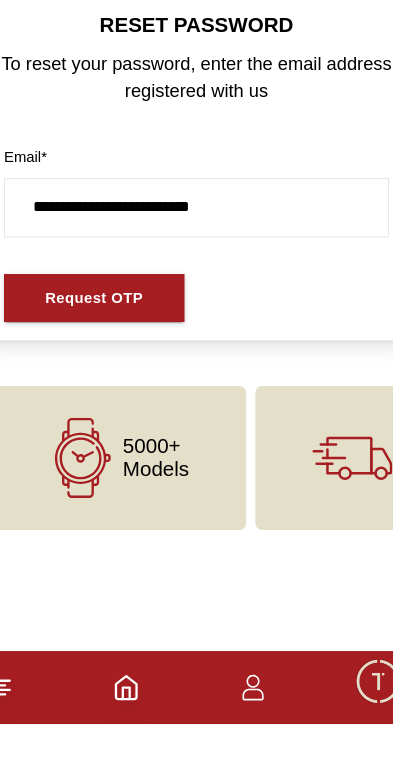 type on "**********" 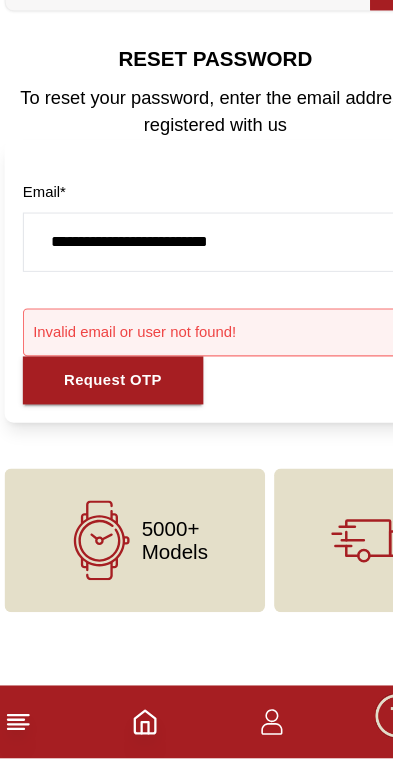 click 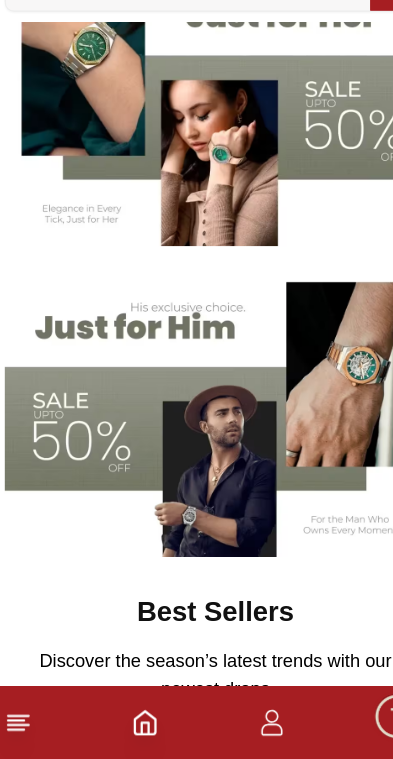 scroll, scrollTop: 226, scrollLeft: 0, axis: vertical 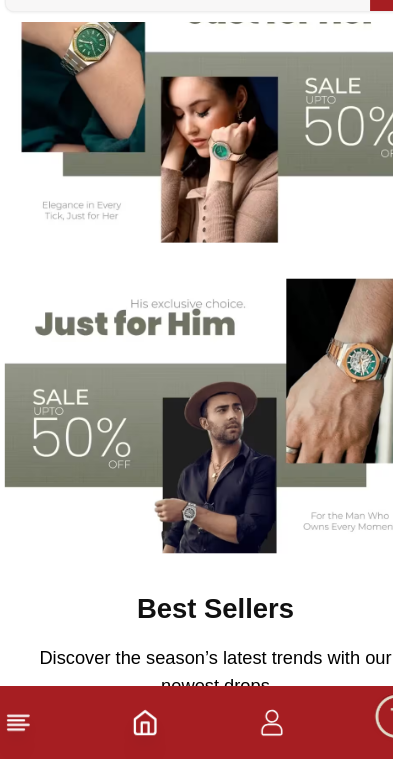 click at bounding box center (196, 451) 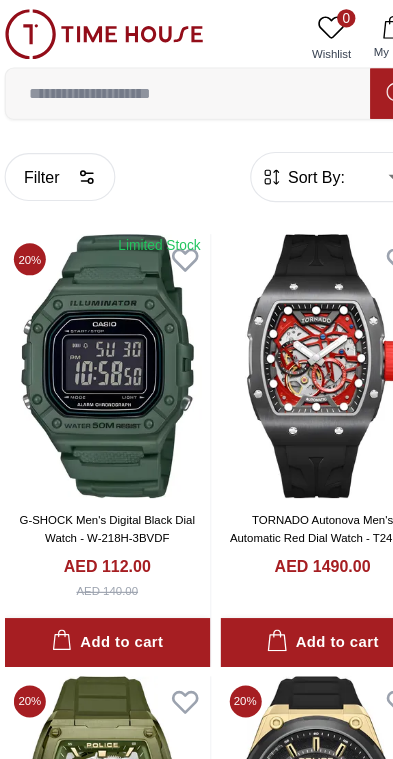 click on "Sort By:" at bounding box center [283, 155] 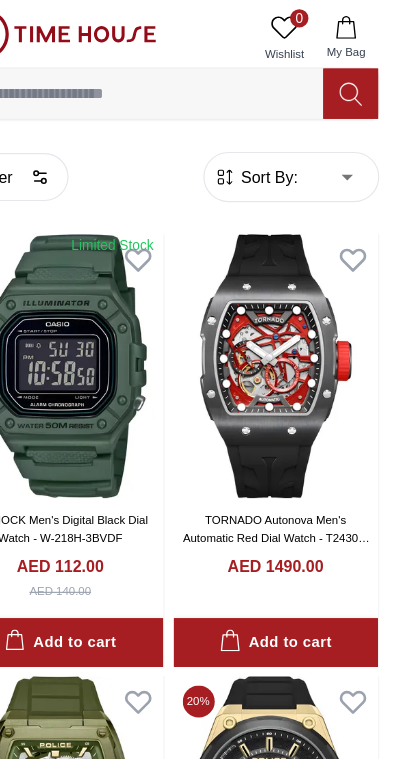 scroll, scrollTop: 0, scrollLeft: 0, axis: both 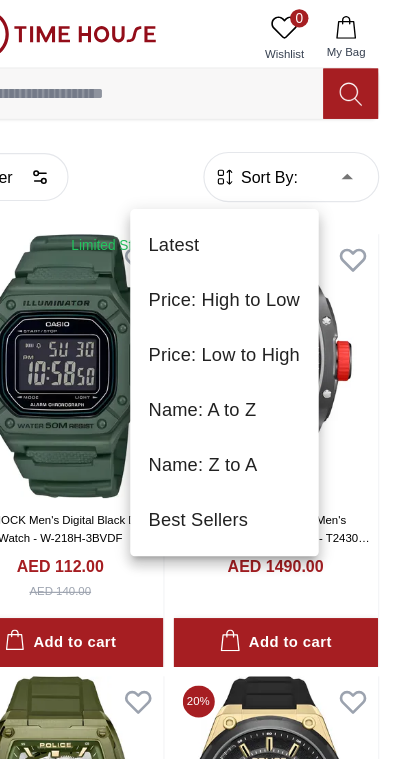 click on "Price: Low to High" at bounding box center [245, 311] 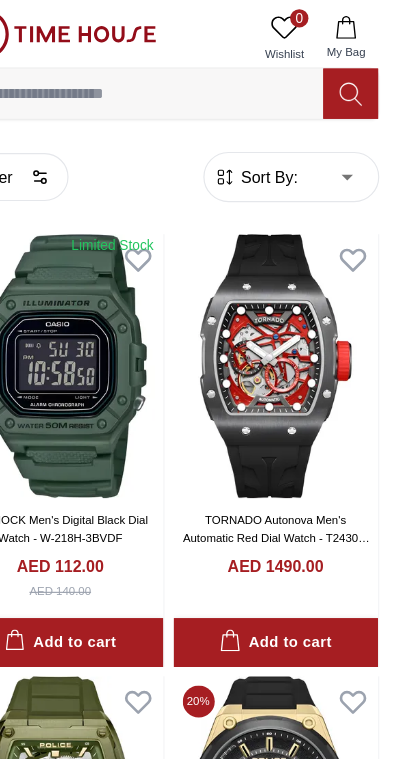type on "*" 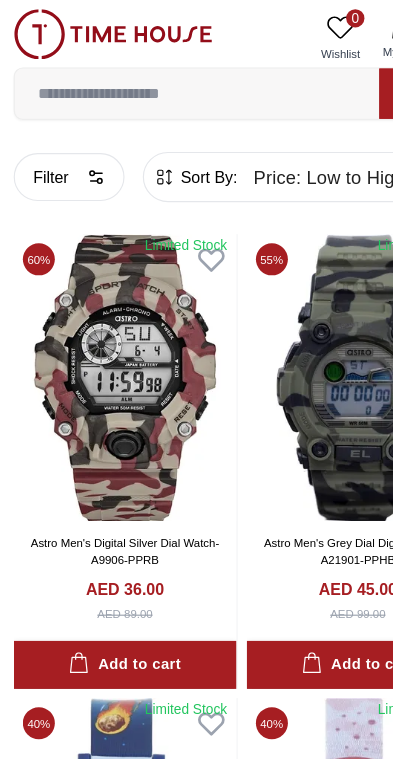click on "Filter" at bounding box center (60, 155) 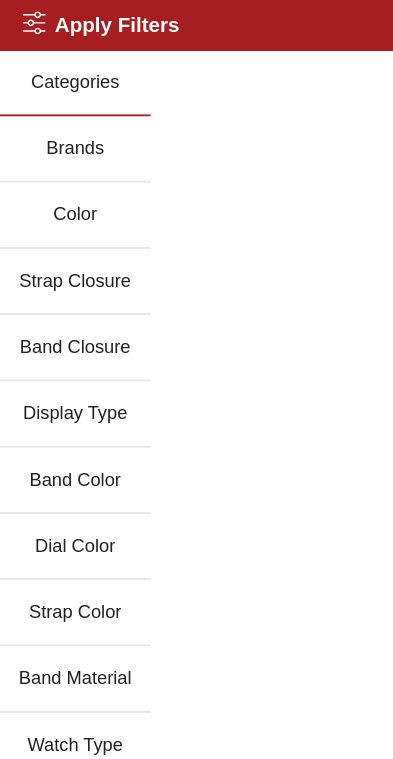 click on "Brands" at bounding box center [66, 131] 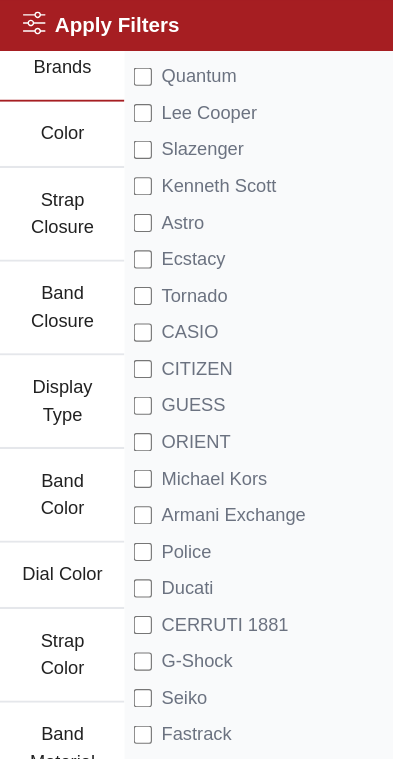 scroll, scrollTop: 75, scrollLeft: 0, axis: vertical 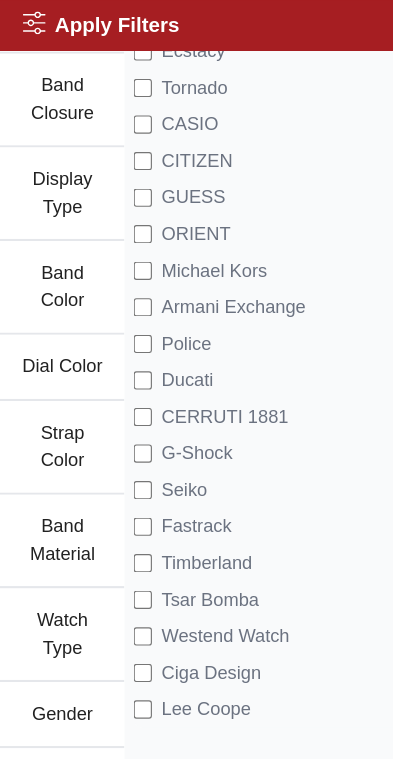 click on "Timberland" at bounding box center [168, 493] 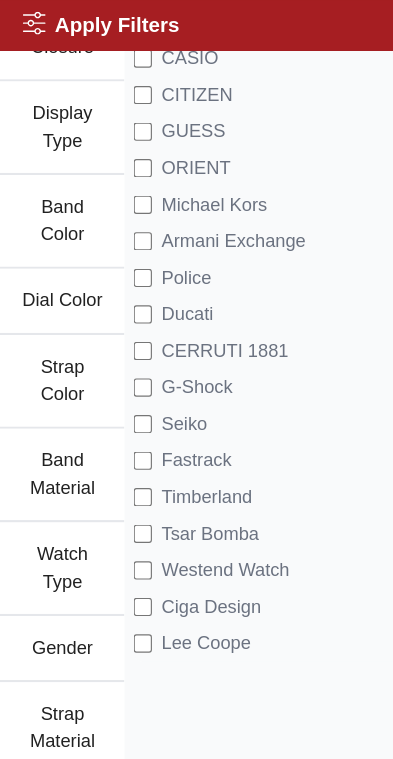 scroll, scrollTop: 313, scrollLeft: 0, axis: vertical 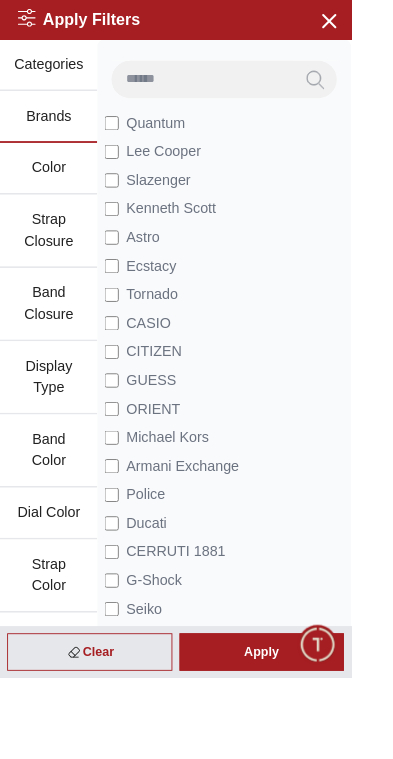 click 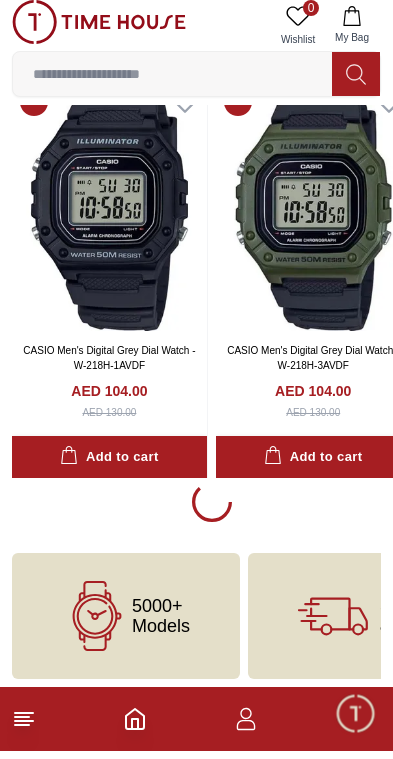 scroll, scrollTop: 3771, scrollLeft: 0, axis: vertical 